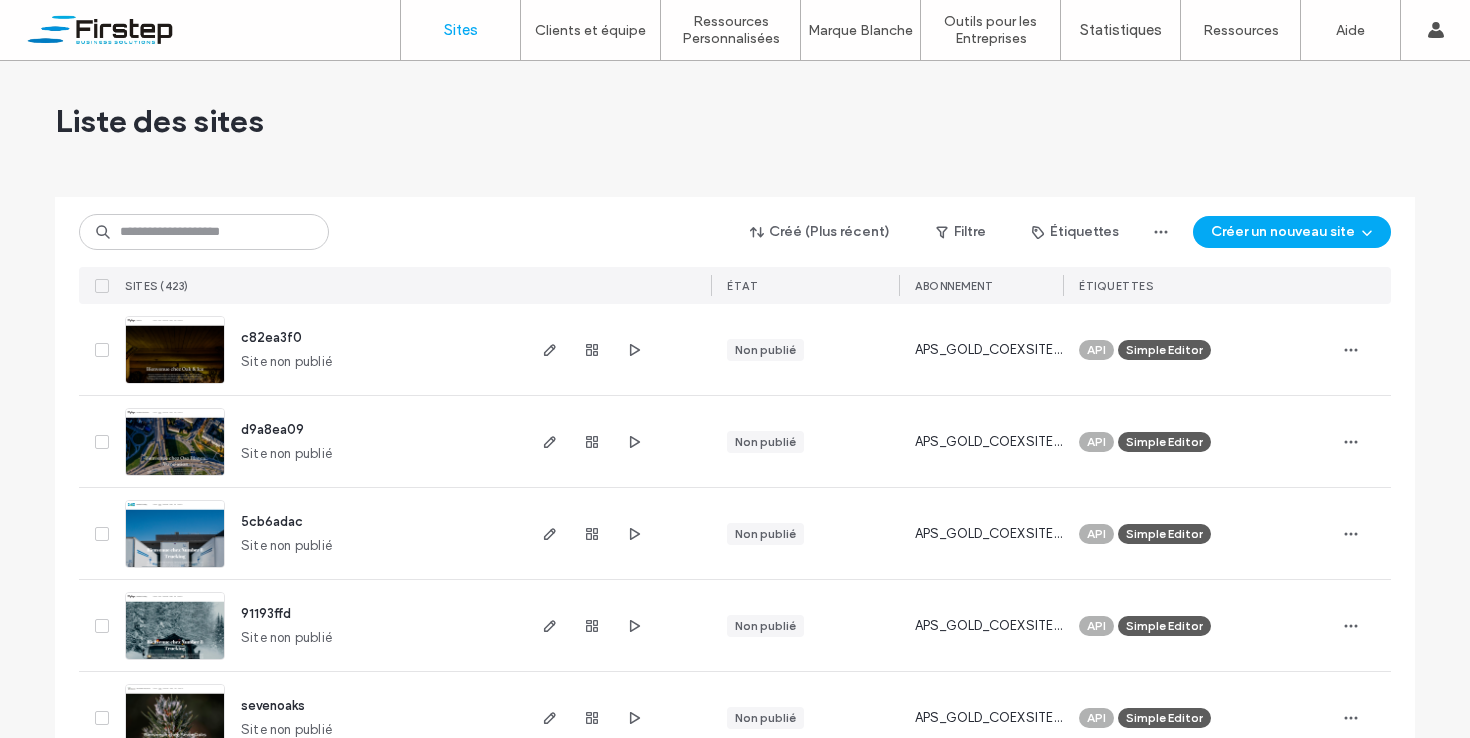 scroll, scrollTop: 0, scrollLeft: 0, axis: both 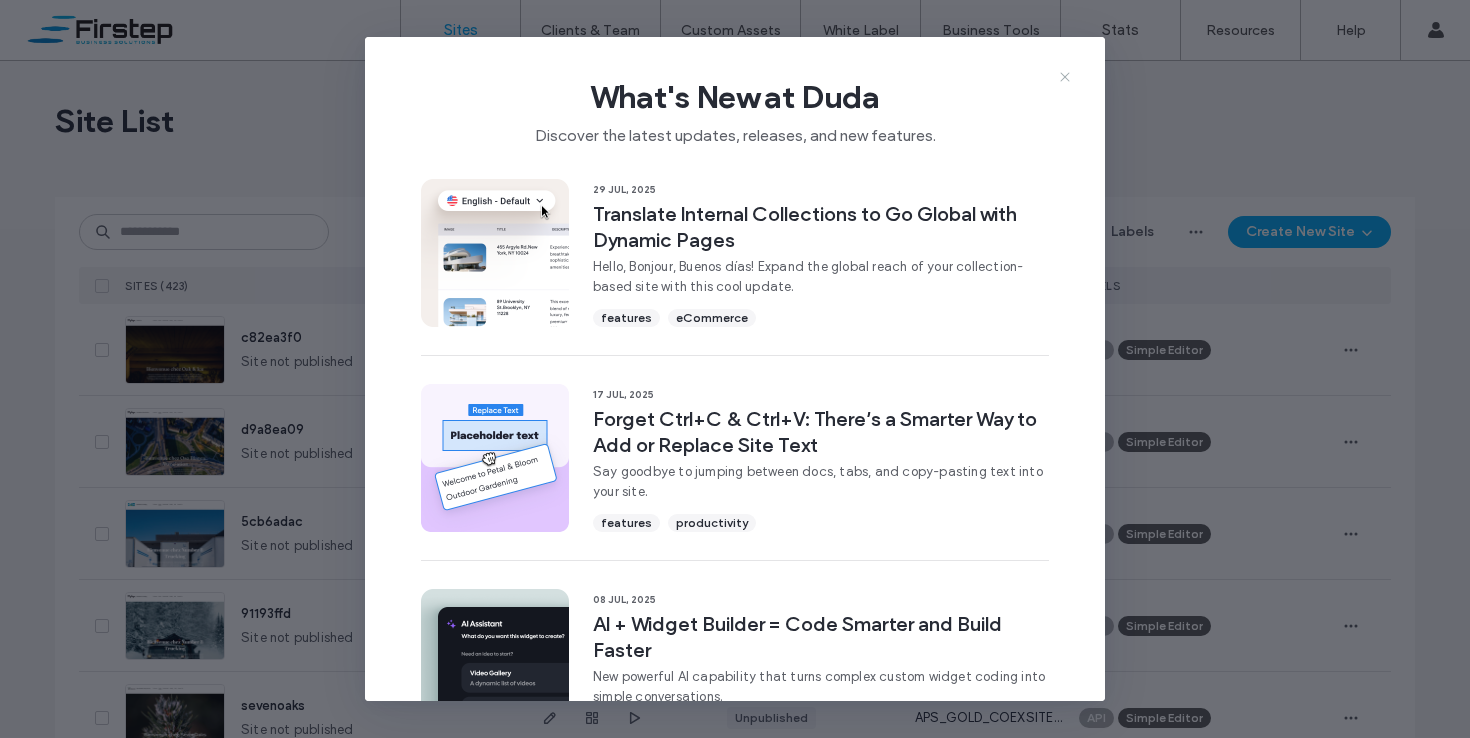 click 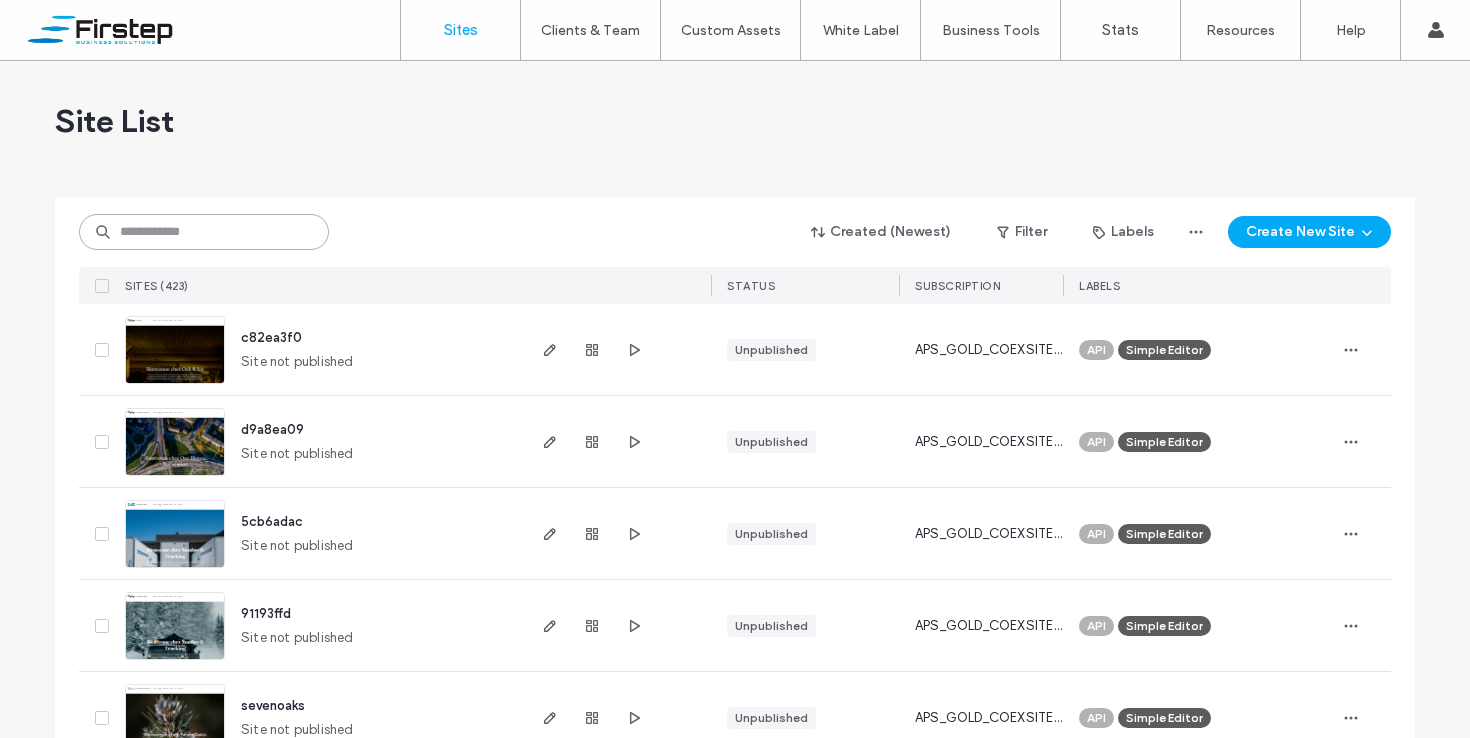 click at bounding box center [204, 232] 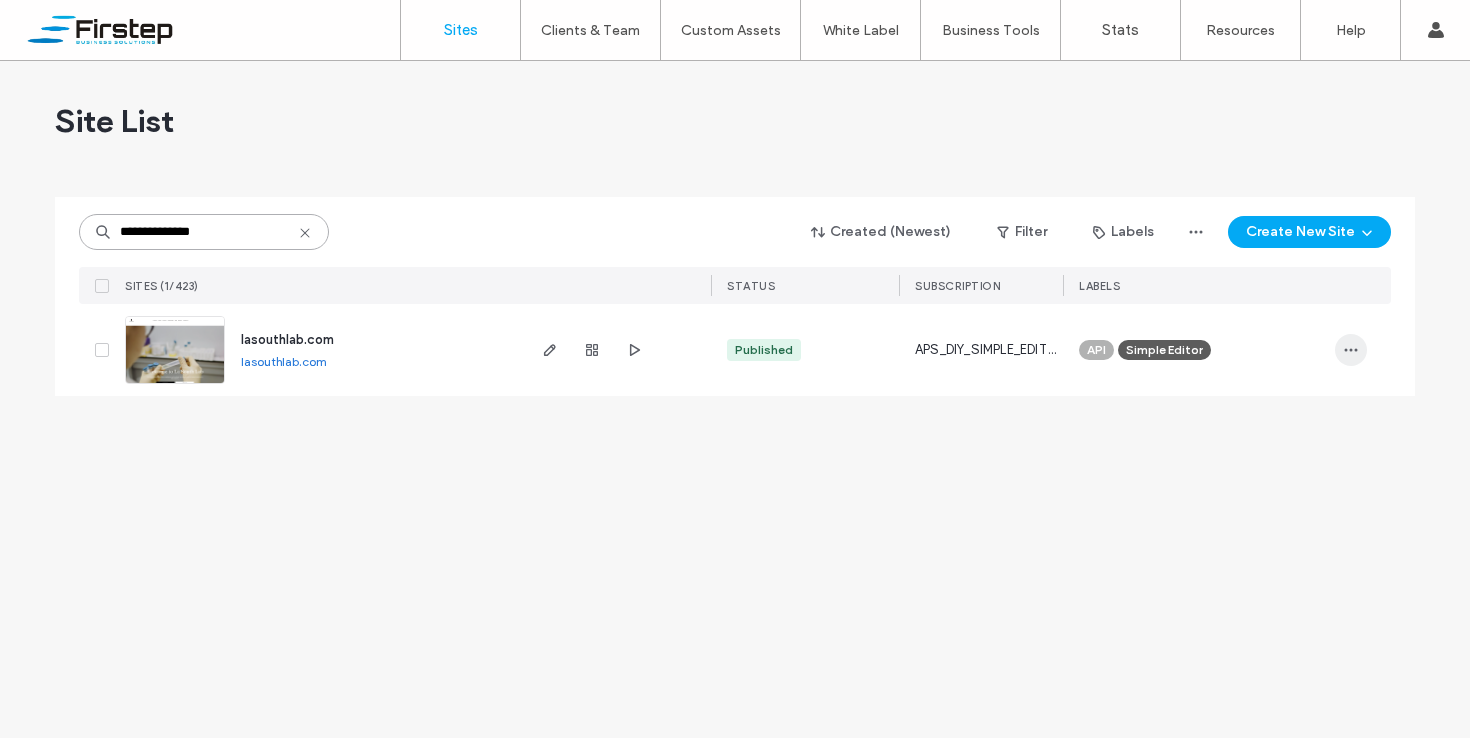 type on "**********" 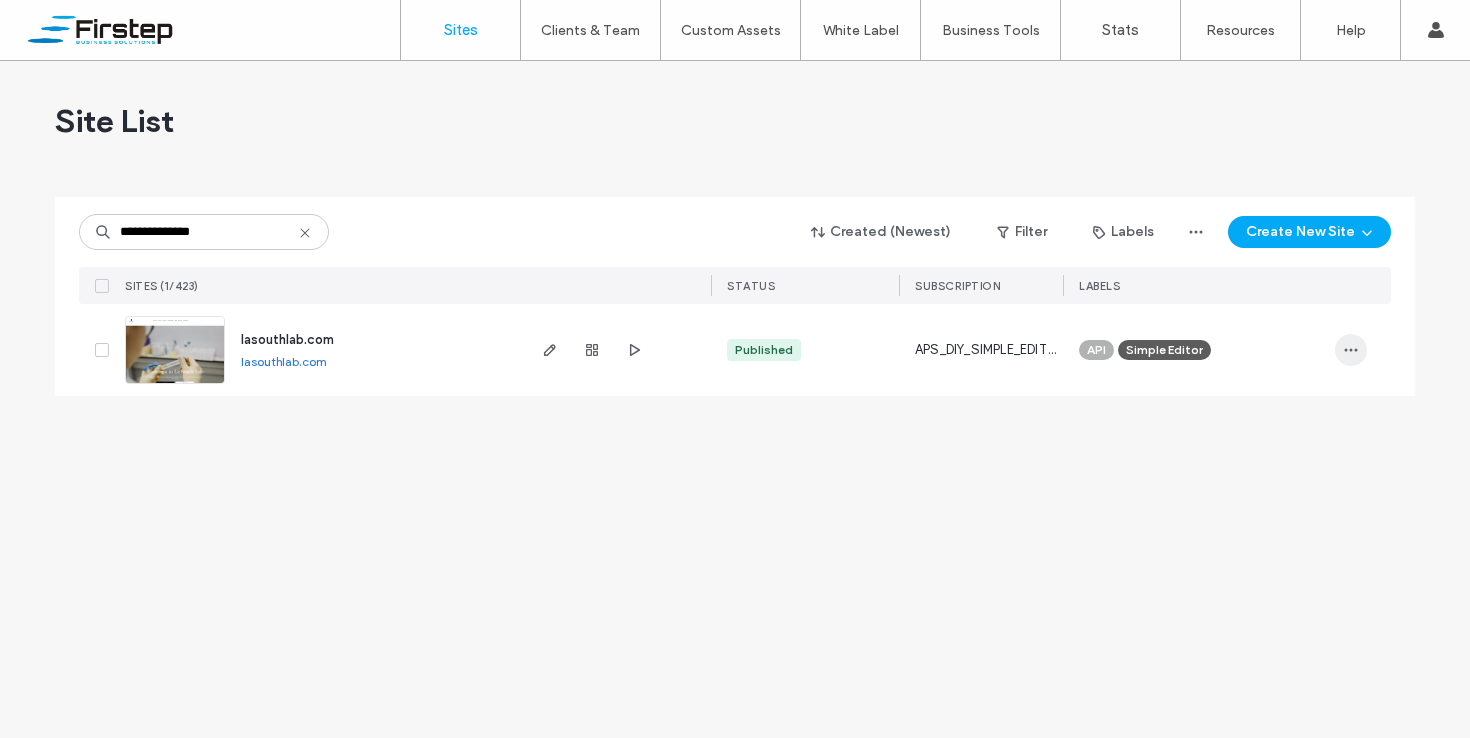 click 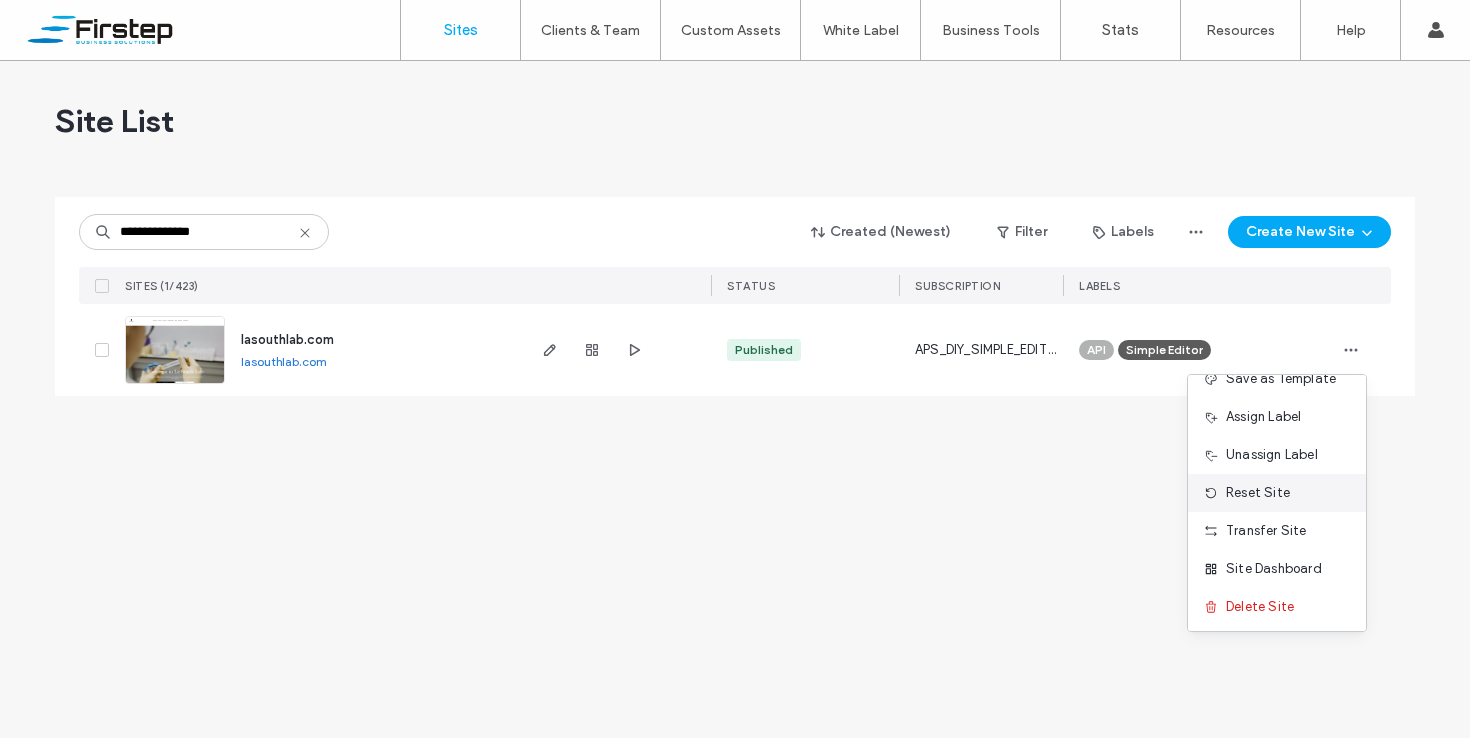 scroll, scrollTop: 64, scrollLeft: 0, axis: vertical 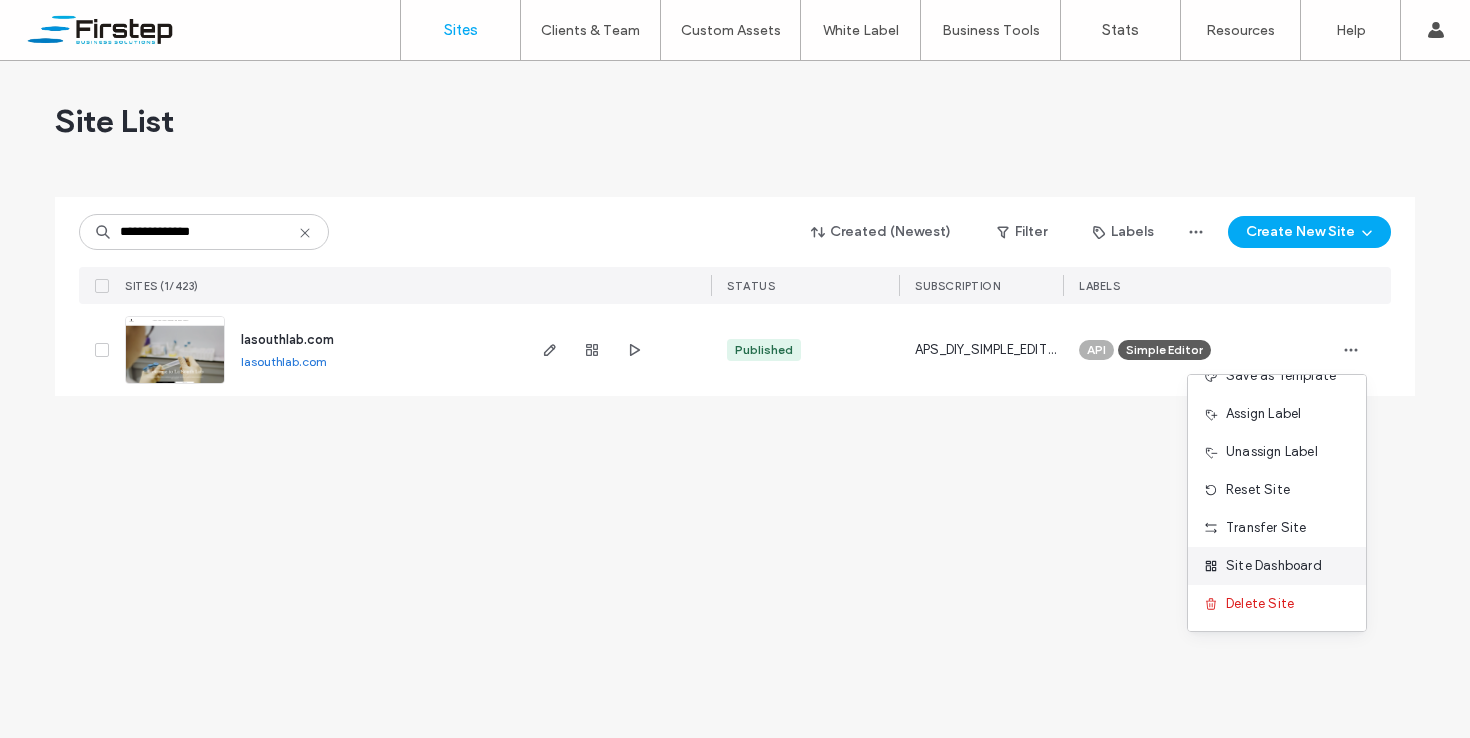 click on "Site Dashboard" at bounding box center [1274, 566] 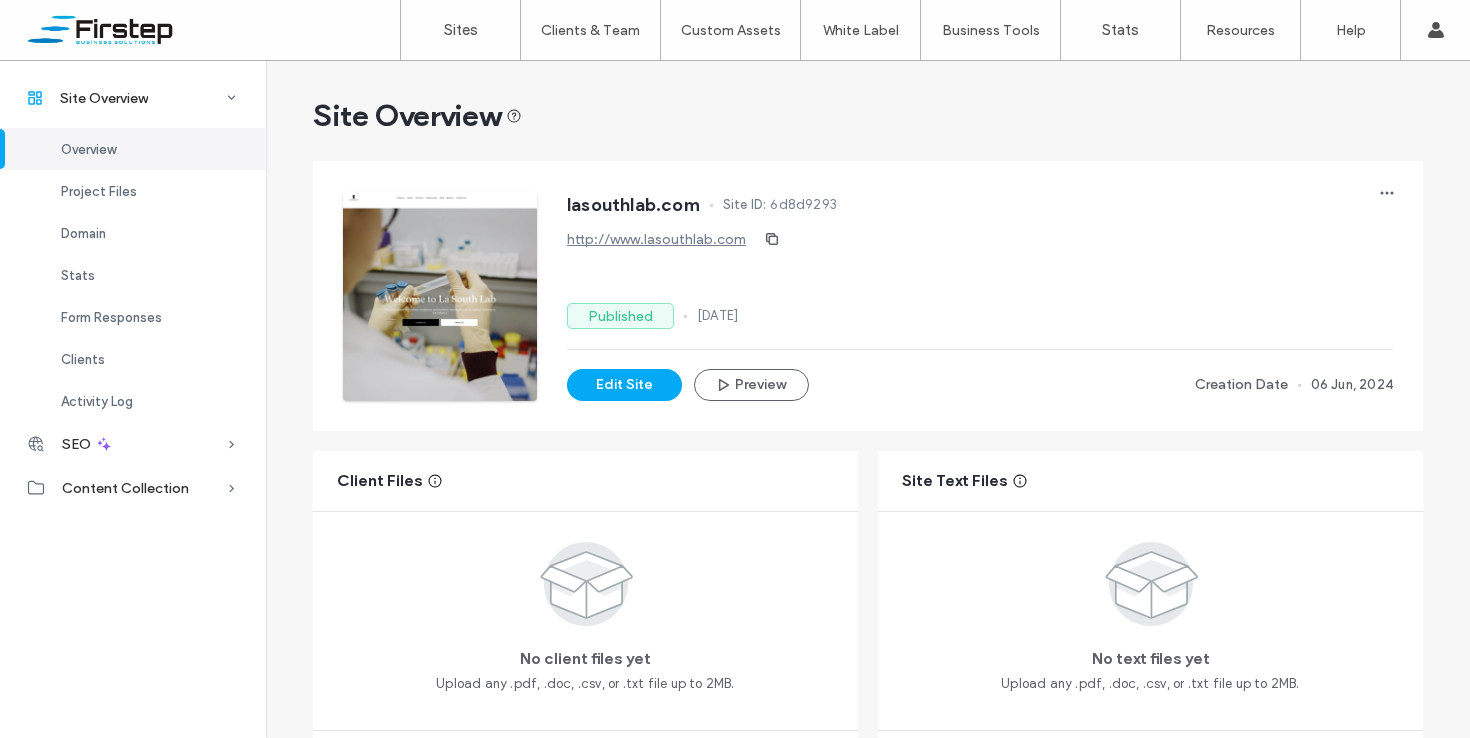 scroll, scrollTop: 372, scrollLeft: 0, axis: vertical 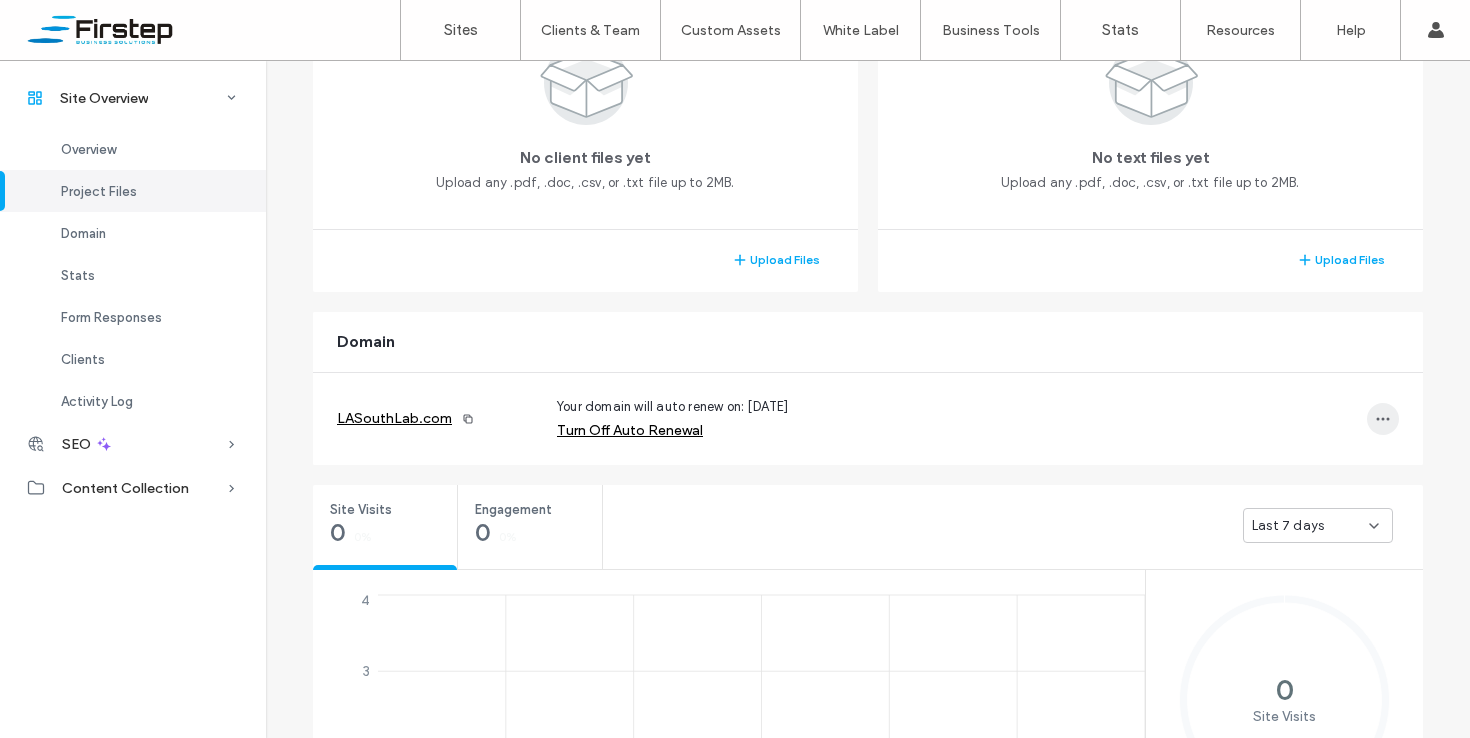 click 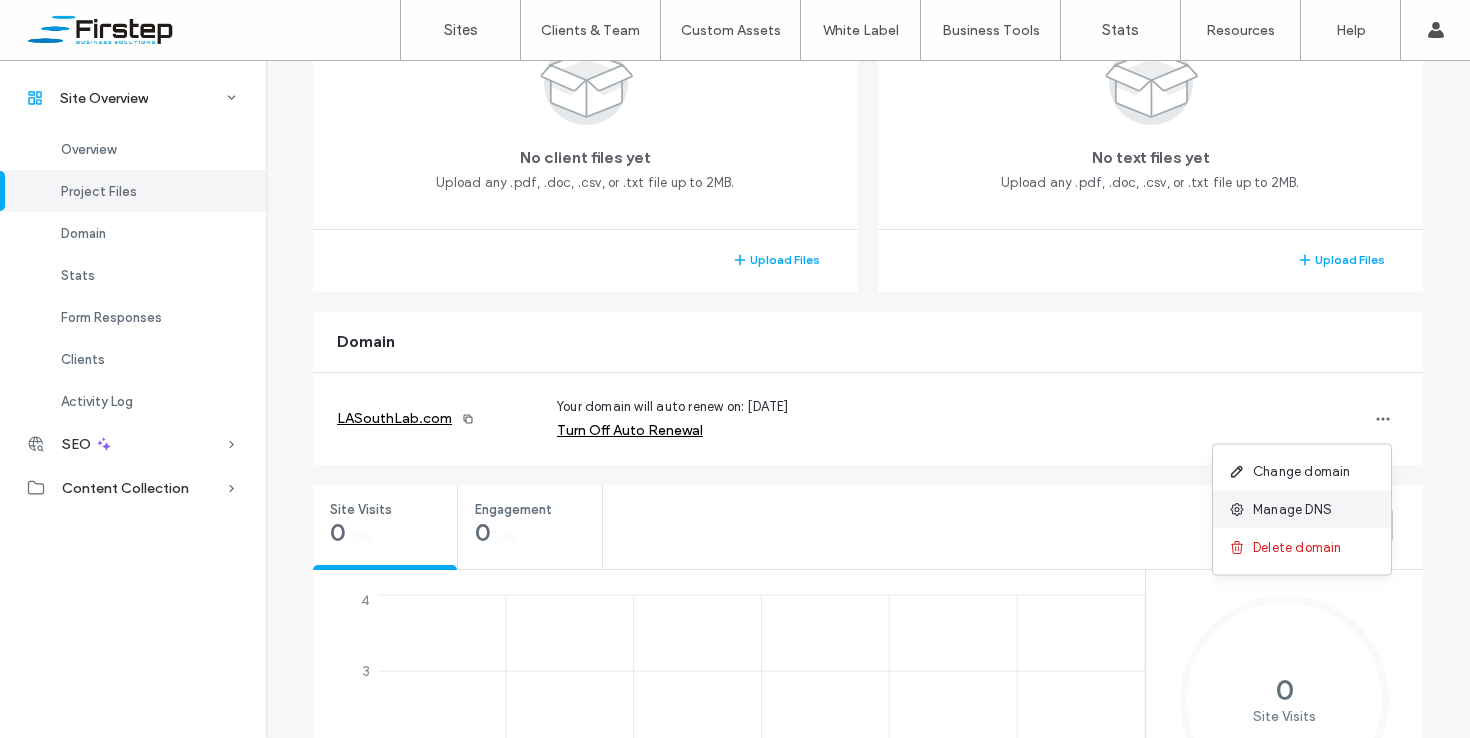 click on "Manage DNS" at bounding box center [1292, 510] 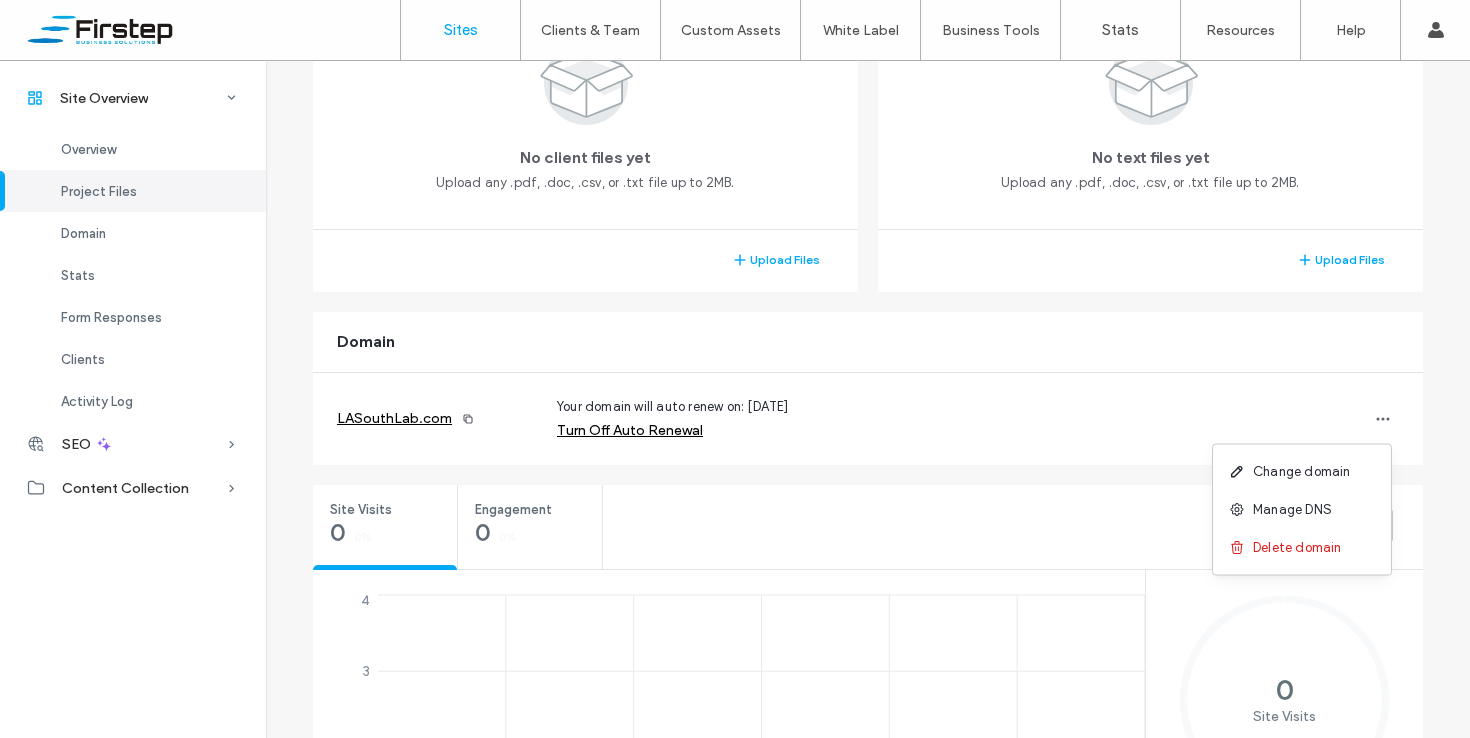 click on "Sites" at bounding box center (460, 30) 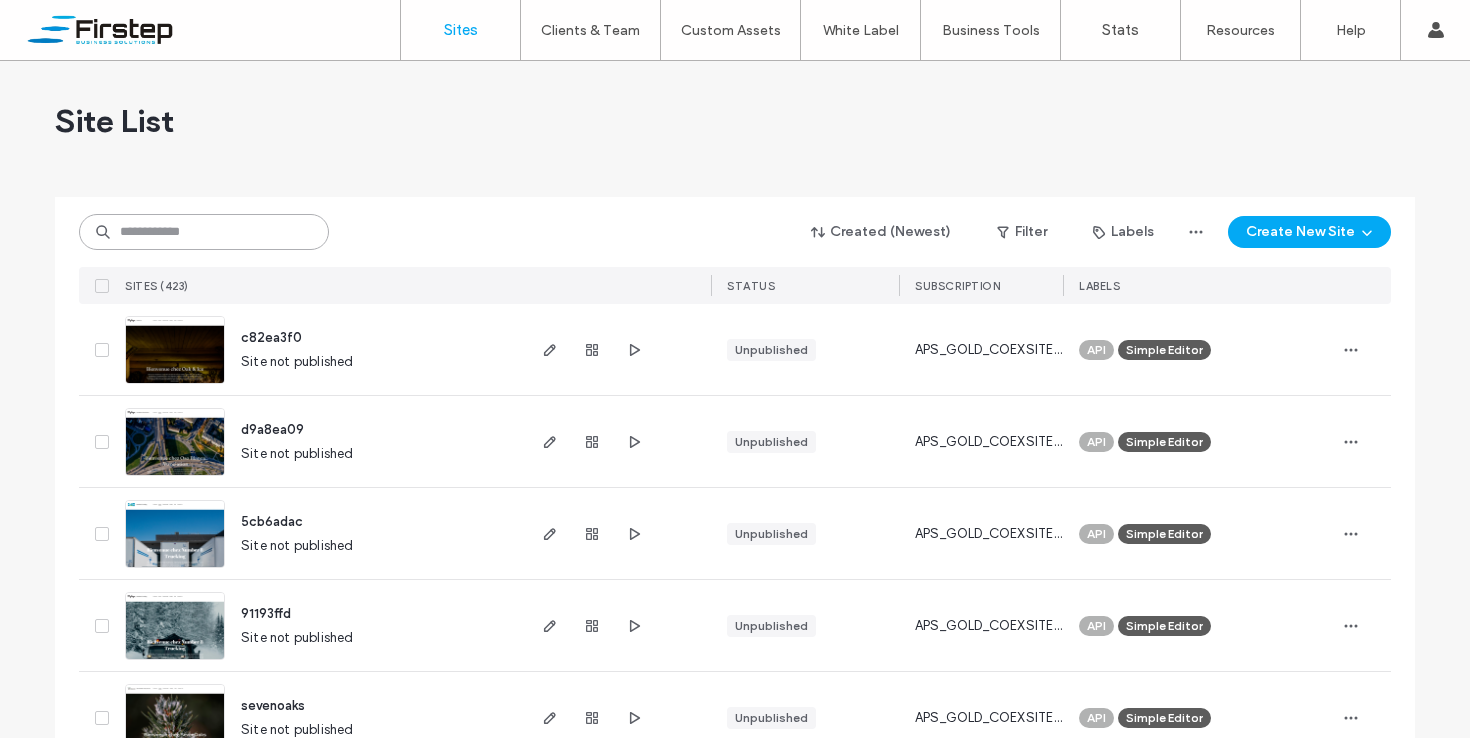 click at bounding box center [204, 232] 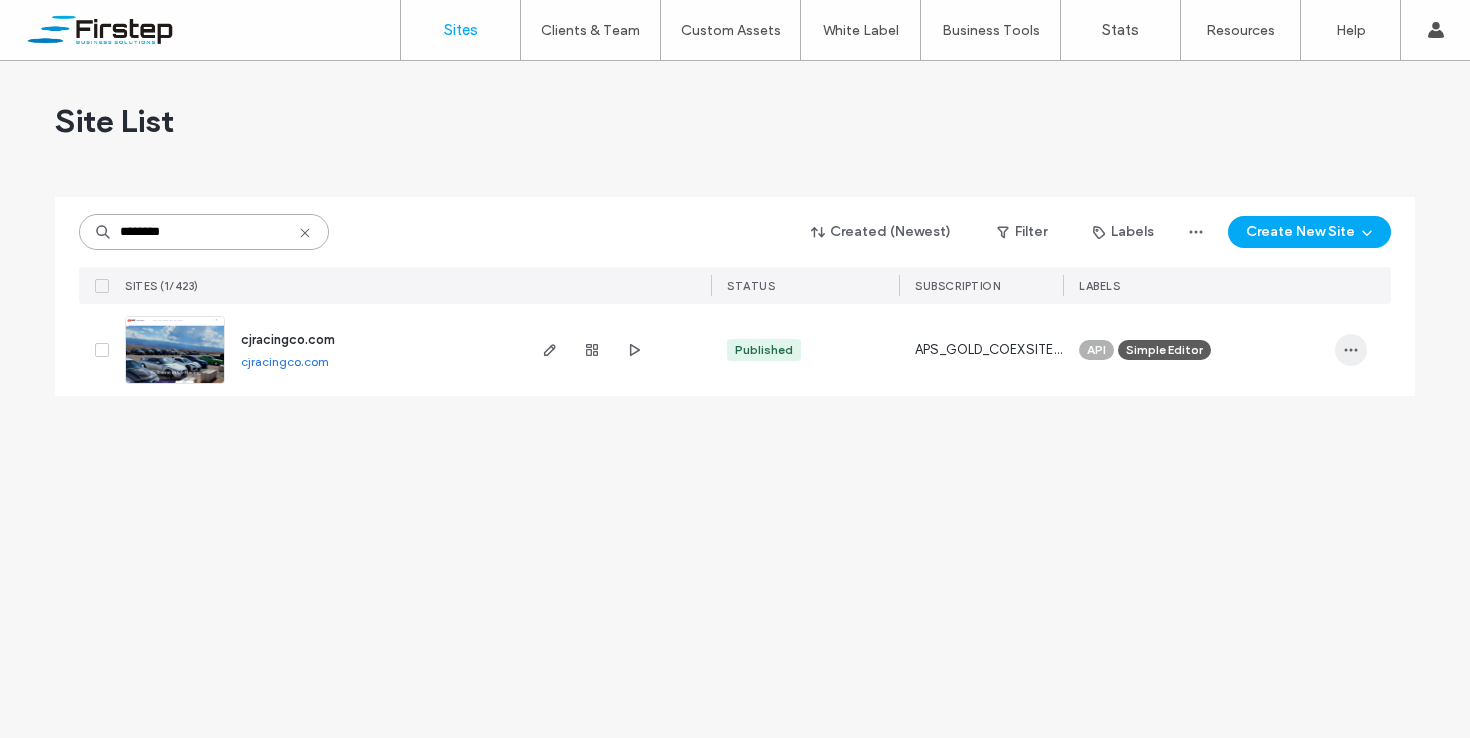 type on "********" 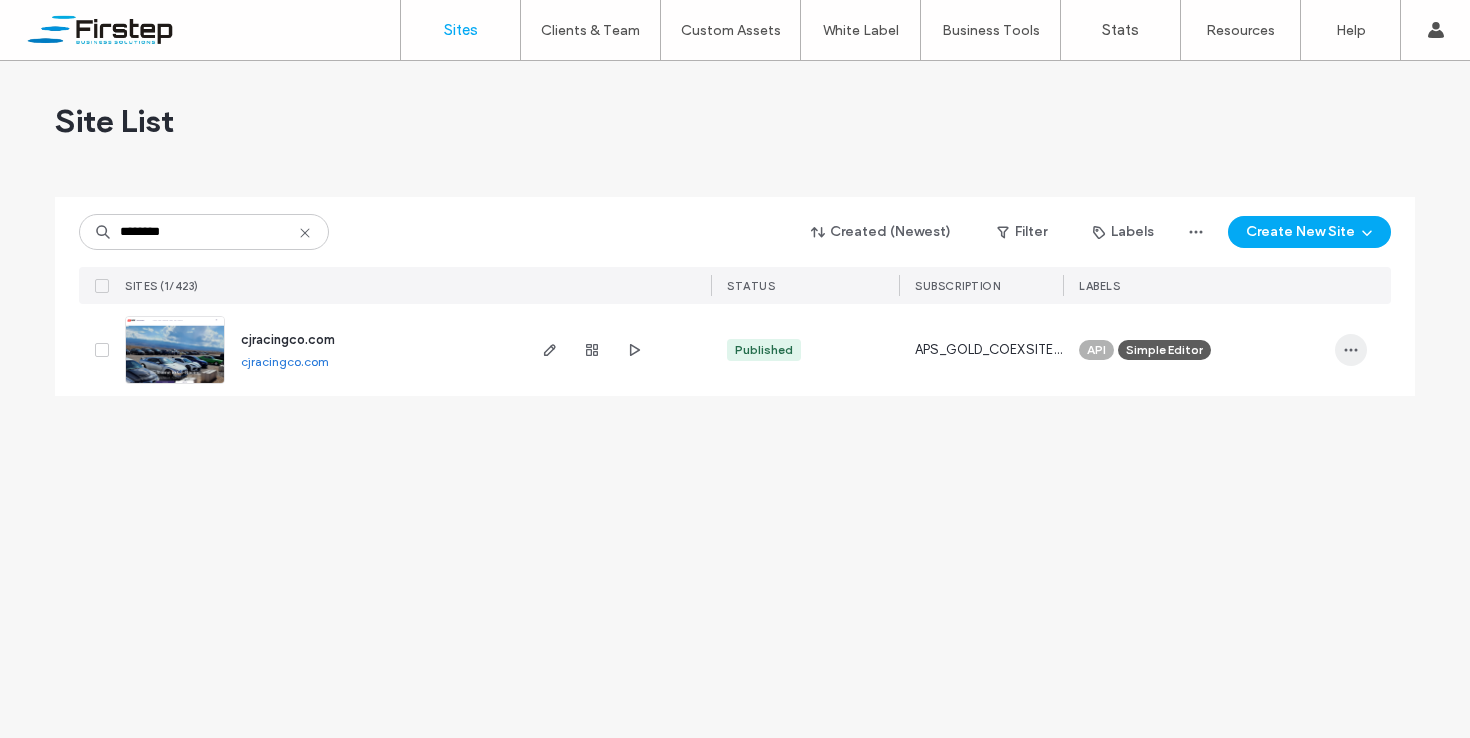 click 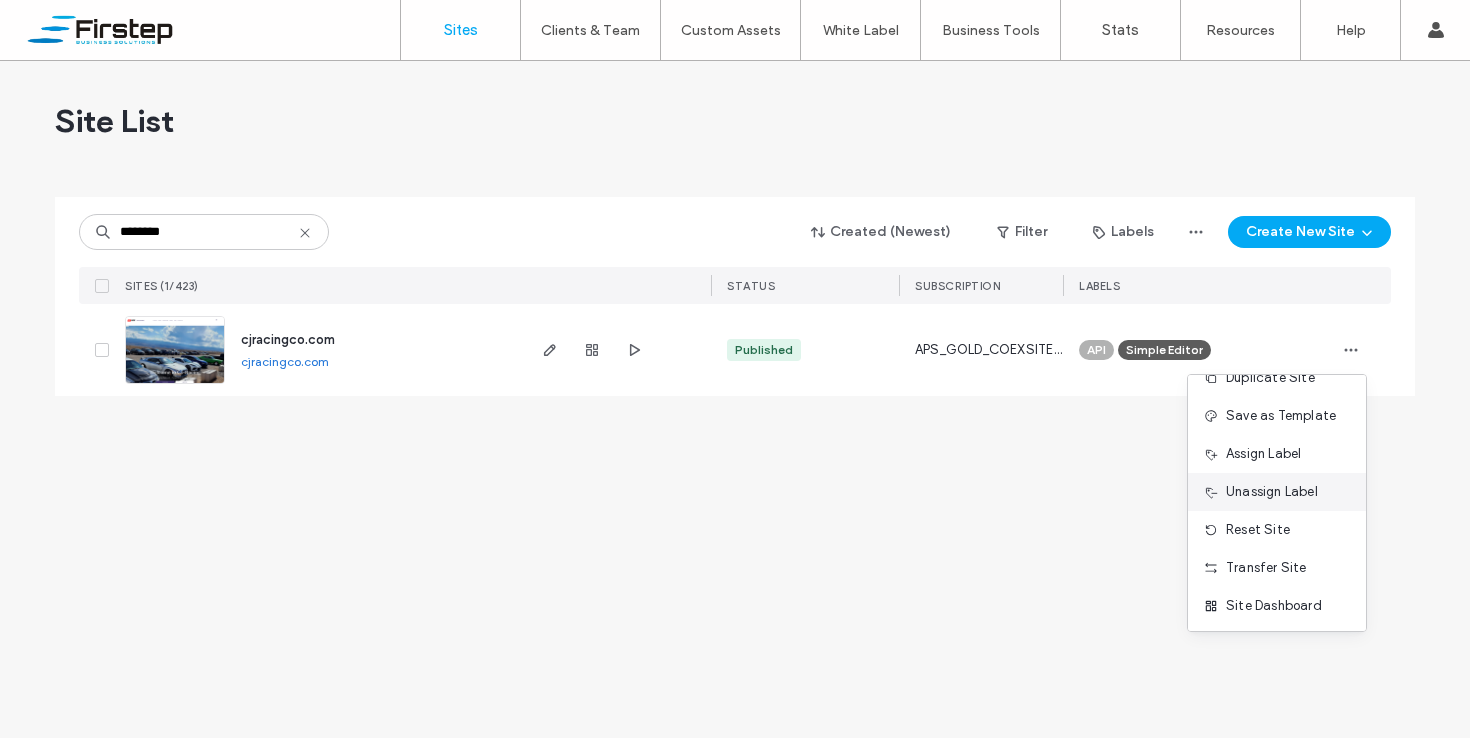 scroll, scrollTop: 64, scrollLeft: 0, axis: vertical 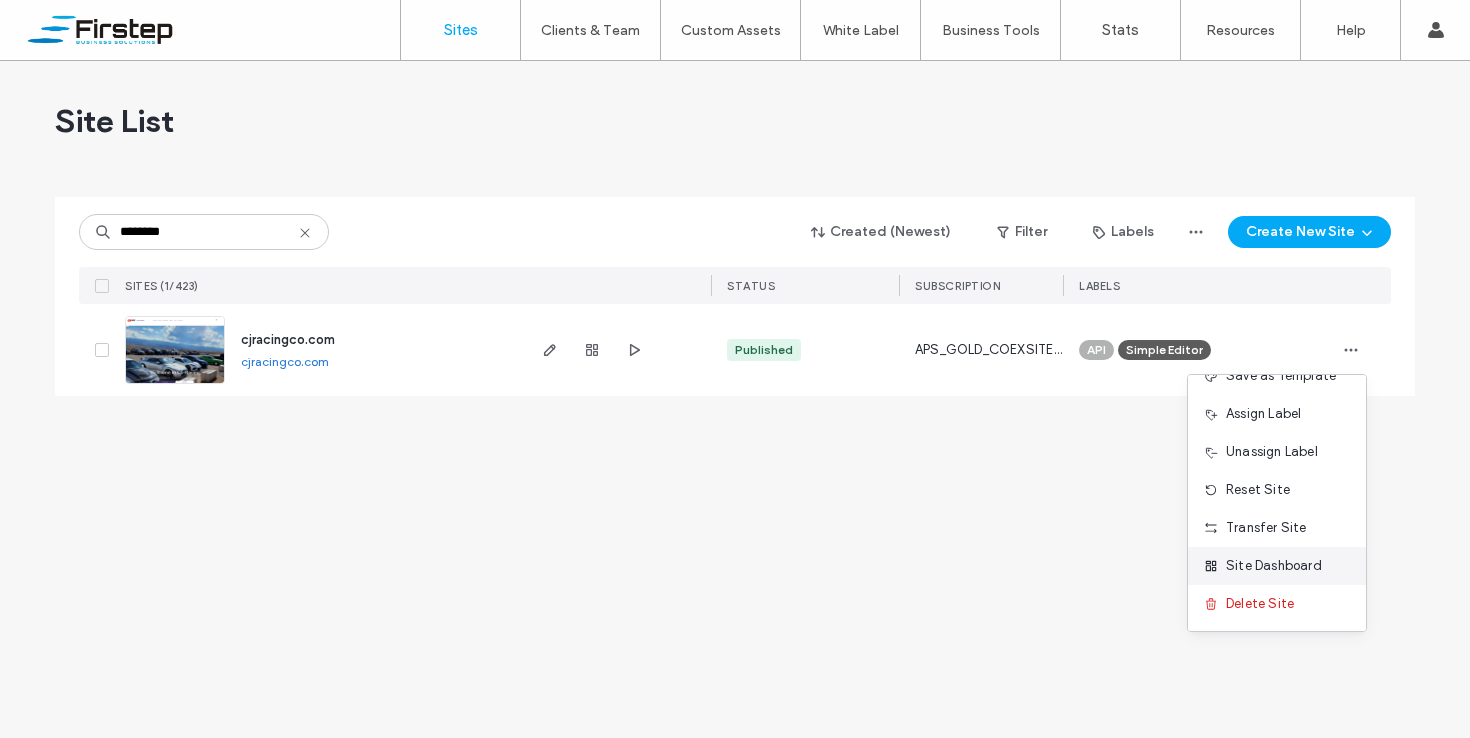 click on "Site Dashboard" at bounding box center (1274, 566) 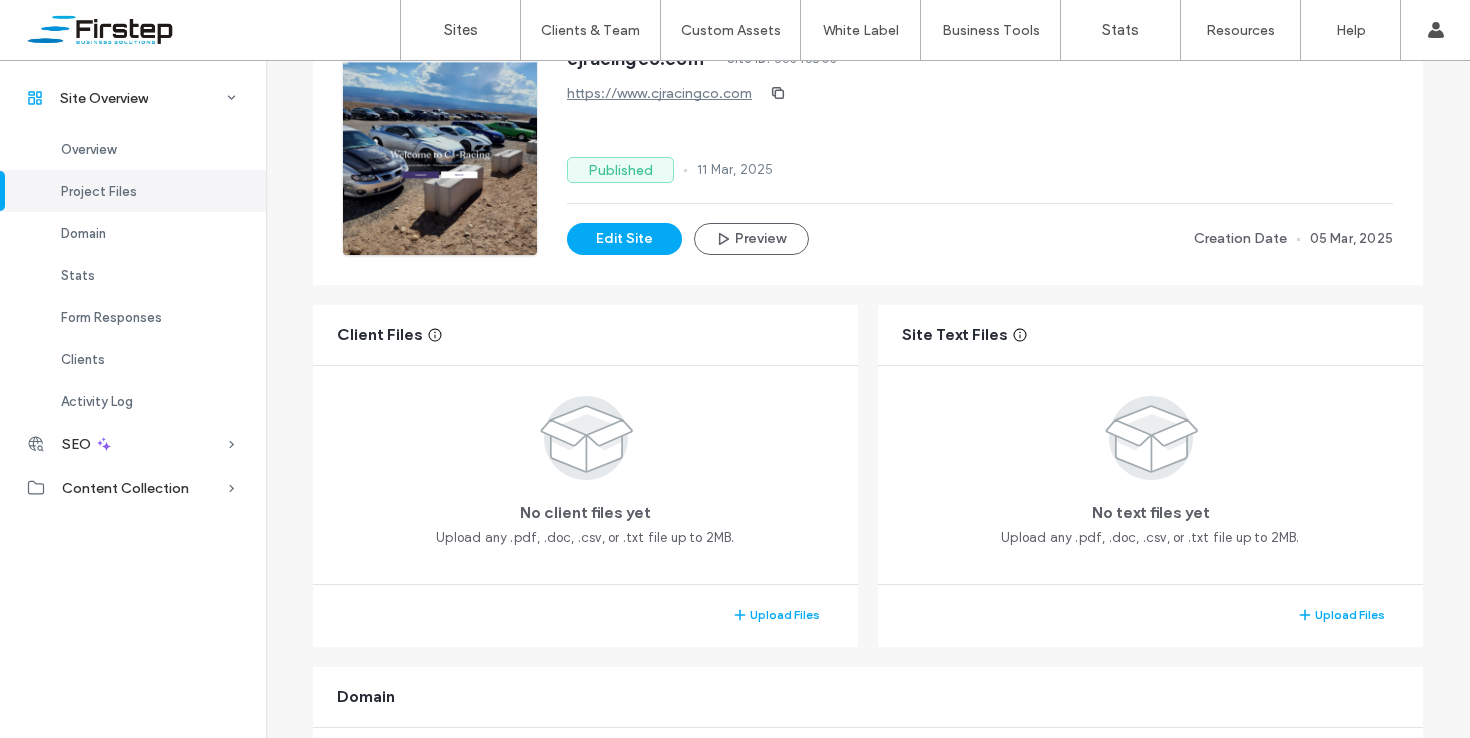 scroll, scrollTop: 474, scrollLeft: 0, axis: vertical 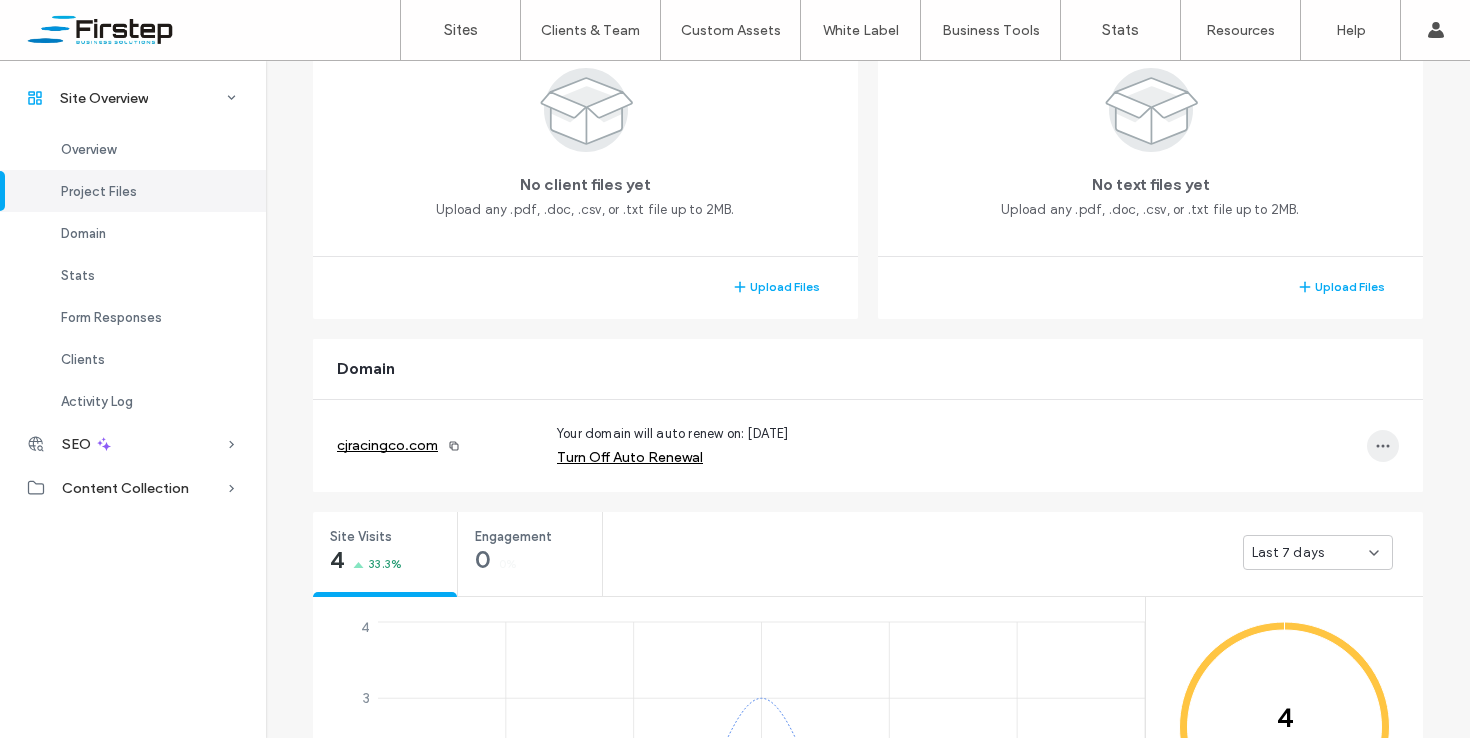 click at bounding box center [1383, 446] 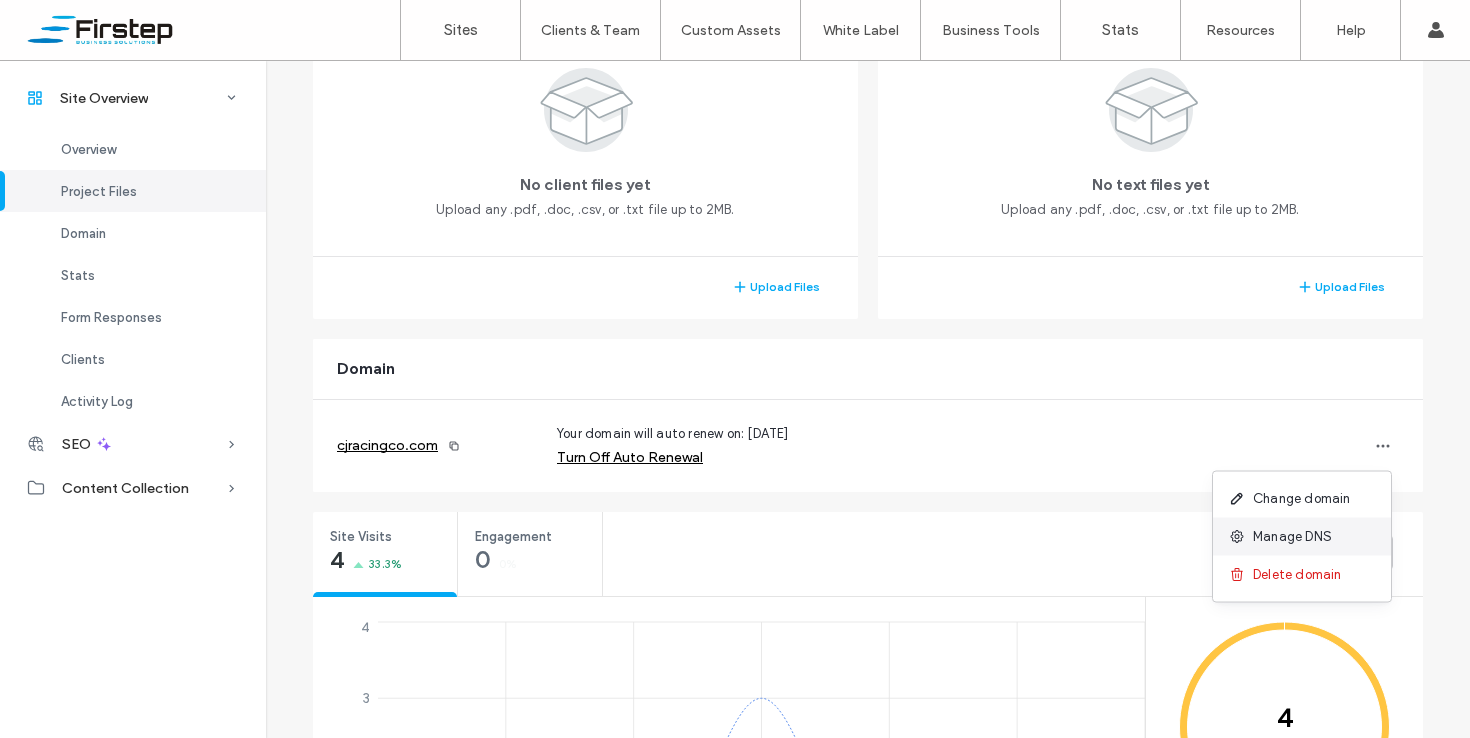 click on "Manage DNS" at bounding box center [1292, 537] 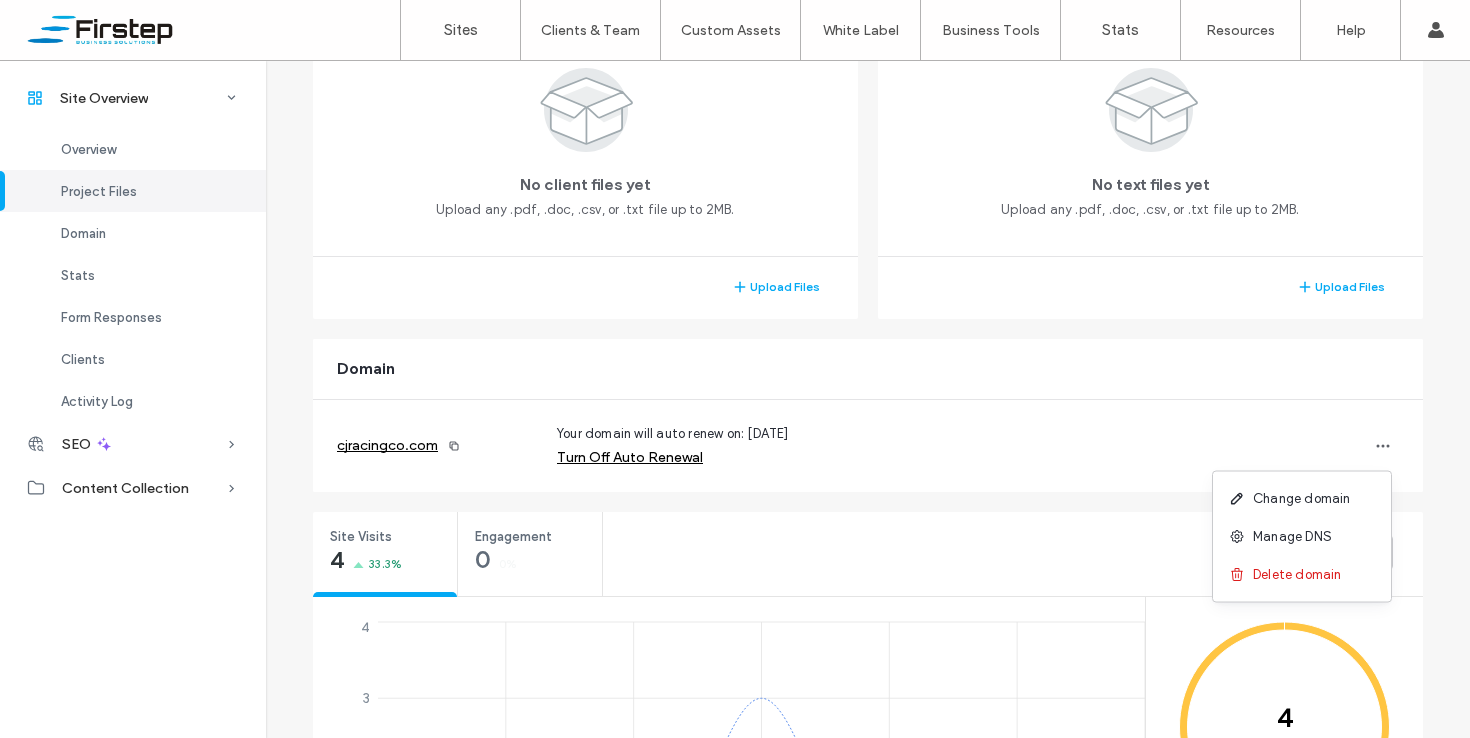 click on "Site Overview cjracingco.com Site ID: e634e803 https://www.cjracingco.com Published 11 Mar, 2025 Edit Site Preview Creation Date 05 Mar, 2025 Client Files No client files yet Upload any .pdf, .doc, .csv, or .txt file up to 2MB. Upload Files Site Text Files No text files yet Upload any .pdf, .doc, .csv, or .txt file up to 2MB. Upload Files Domain cjracingco.com Your domain will auto renew on:   Mar 11, 2026 Turn Off Auto Renewal Site Visits 4 33.3% Engagement 0 0% Last 7 days 29 Jul 30 Jul 31 Jul 1 Aug 2 Aug 0 1 2 3 4 4 Site Visits Mobile 0% 0% Desktop 100% 33.3% Open Full Stats Form Responses Contact Us - Home page 1 Responses Export to CSV Submission date Phone Name Message Email 18 Mar, 2025 9702505627 Gary I would love to work with you some day thegbuechler89@gmail.com 1 Manage Responses Clients 1 Assign New Client CONTACT DETAILS PERMISSIONS STATUS CC Chance Collins cdsperformance3121@gmail.com Active Open Client Management Activity Log All events Event User Email Date & Time Domain assigned Emily Conklin" at bounding box center (868, 847) 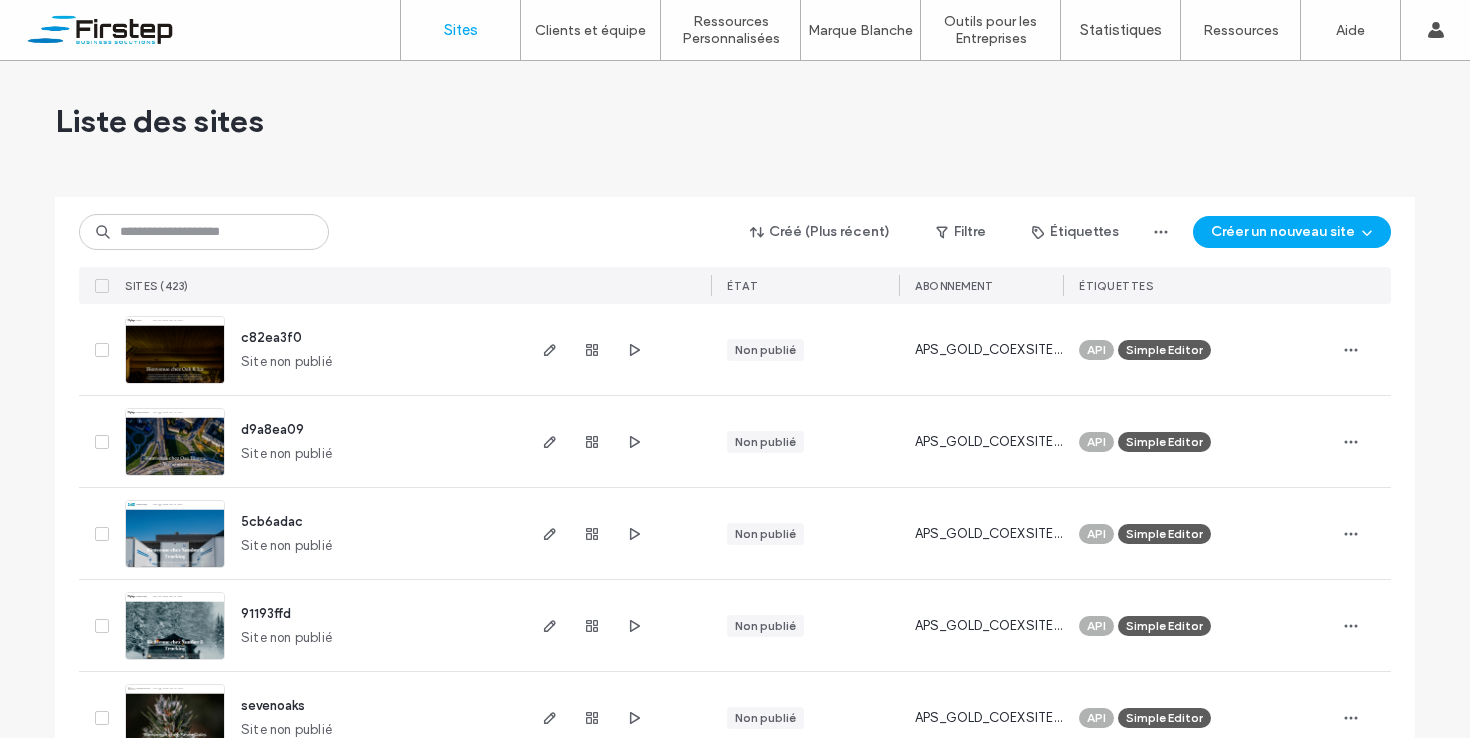 scroll, scrollTop: 0, scrollLeft: 0, axis: both 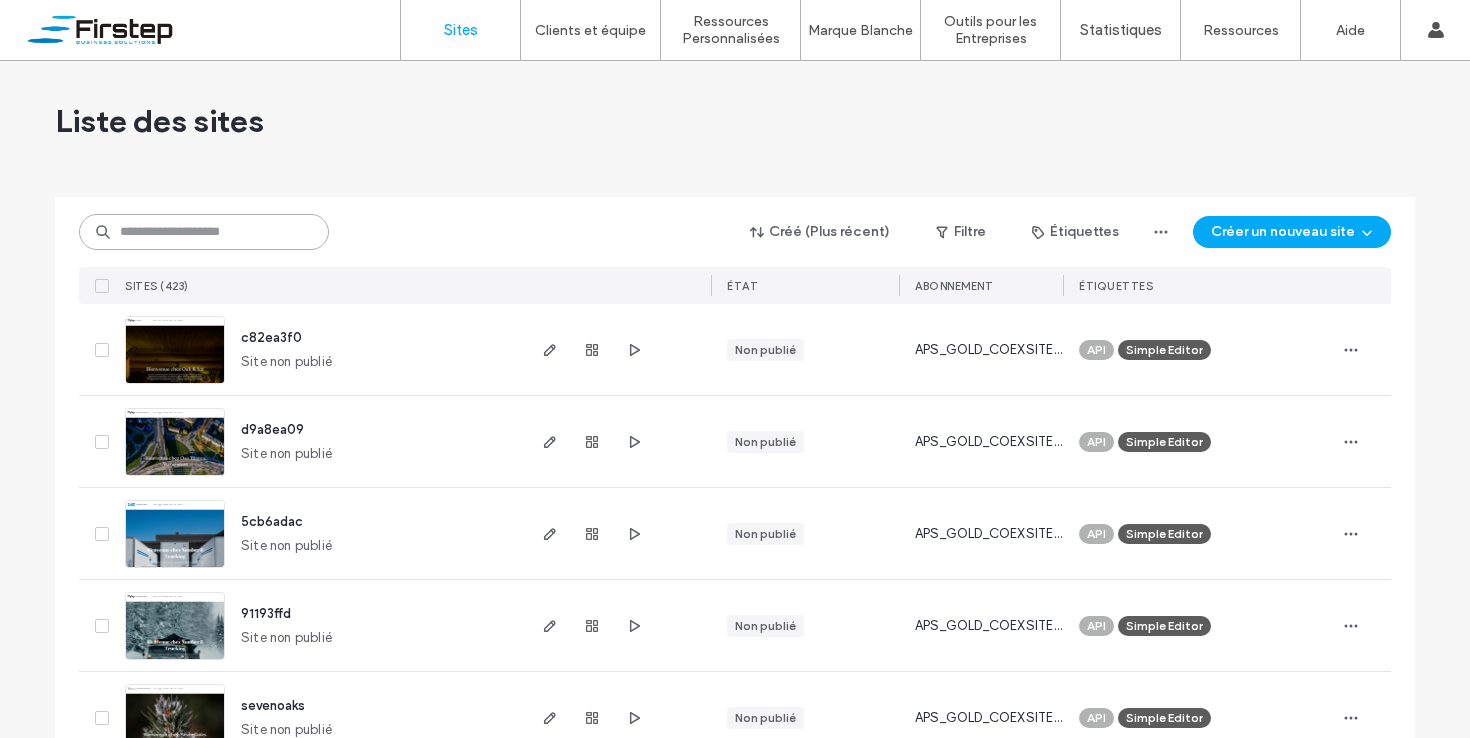 click at bounding box center (204, 232) 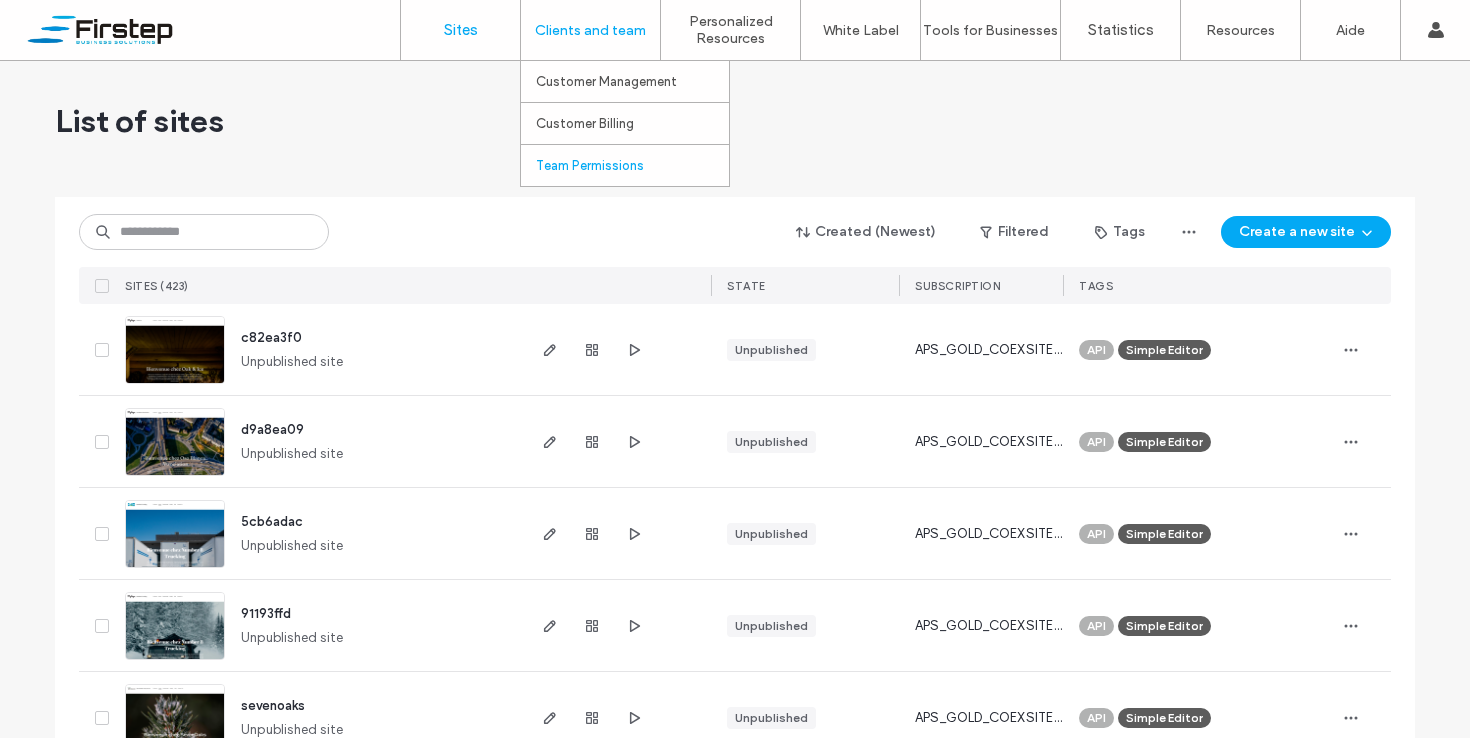 click on "Team Permissions" at bounding box center [632, 165] 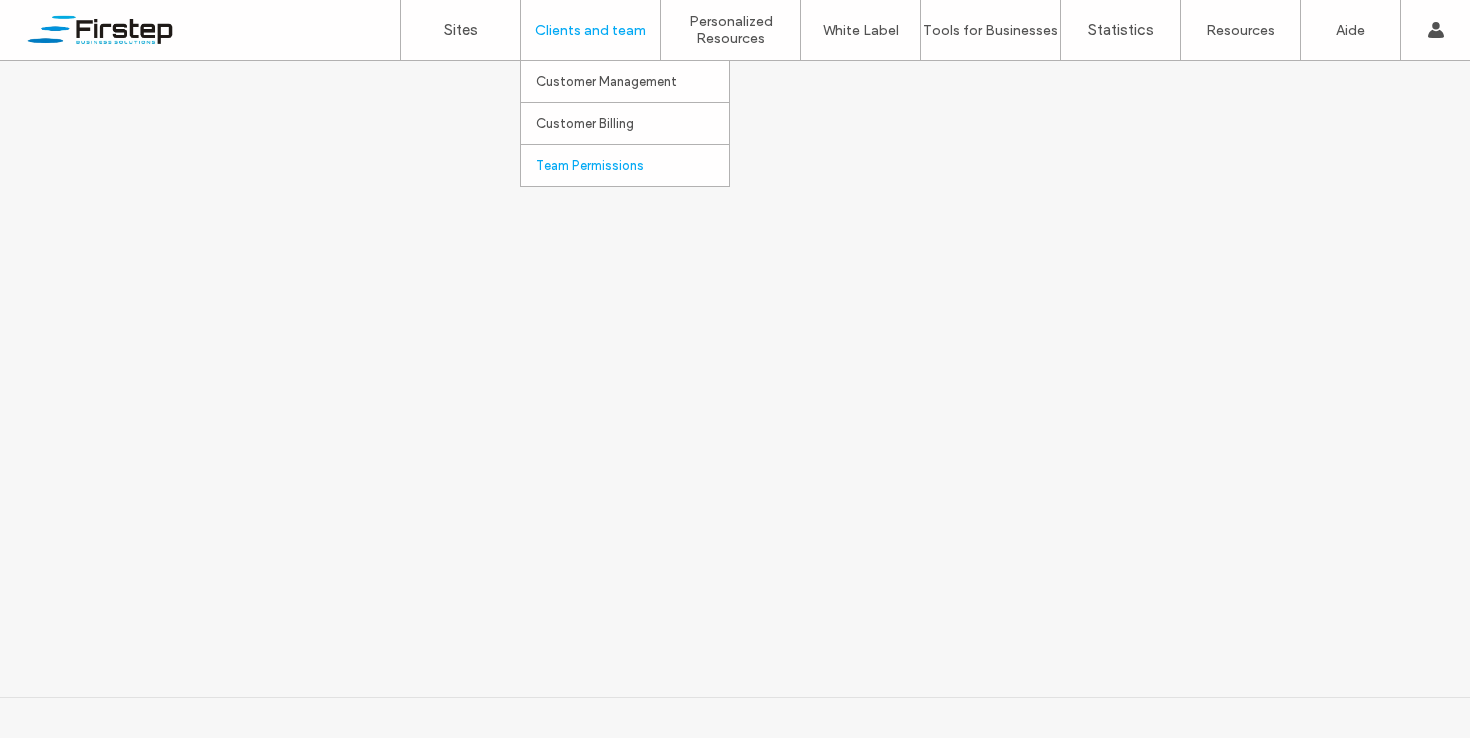 scroll, scrollTop: 0, scrollLeft: 0, axis: both 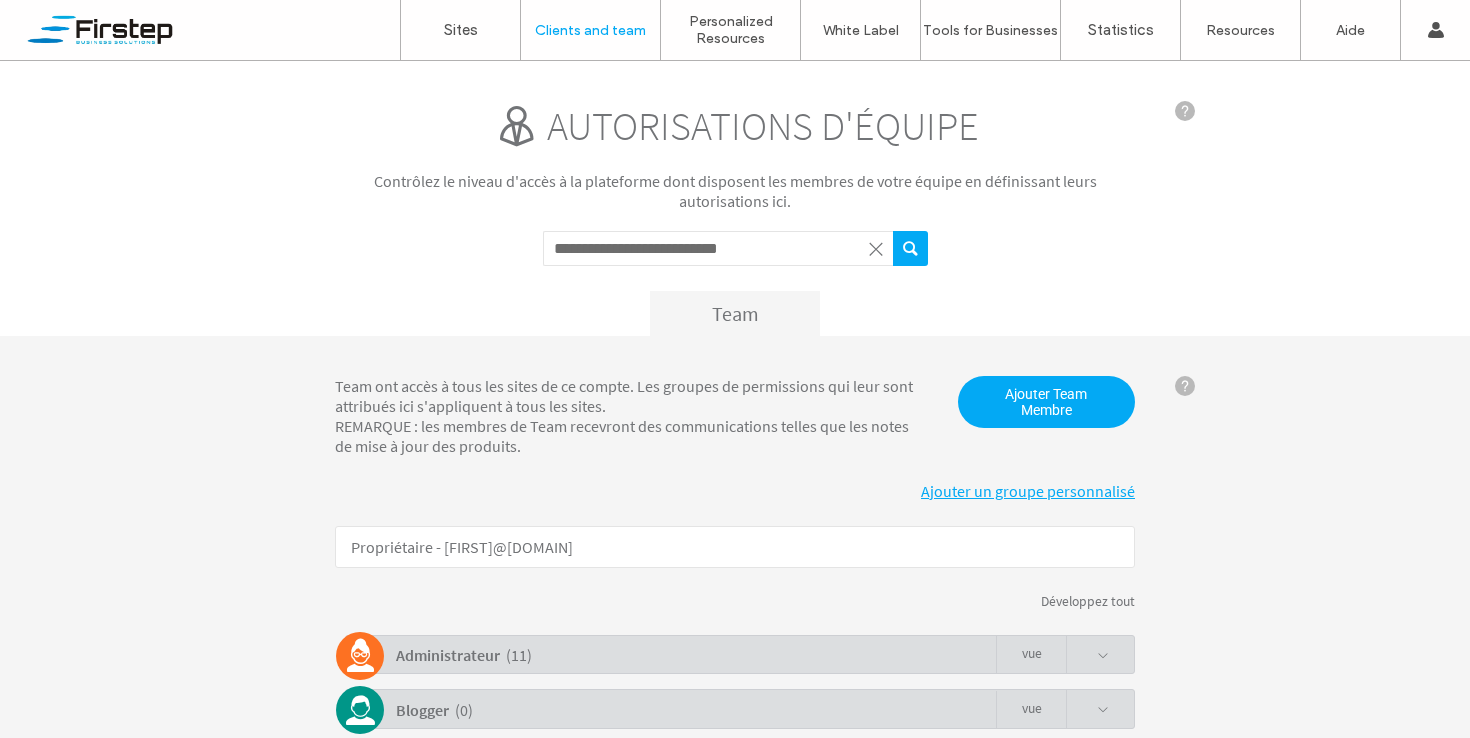 type on "**********" 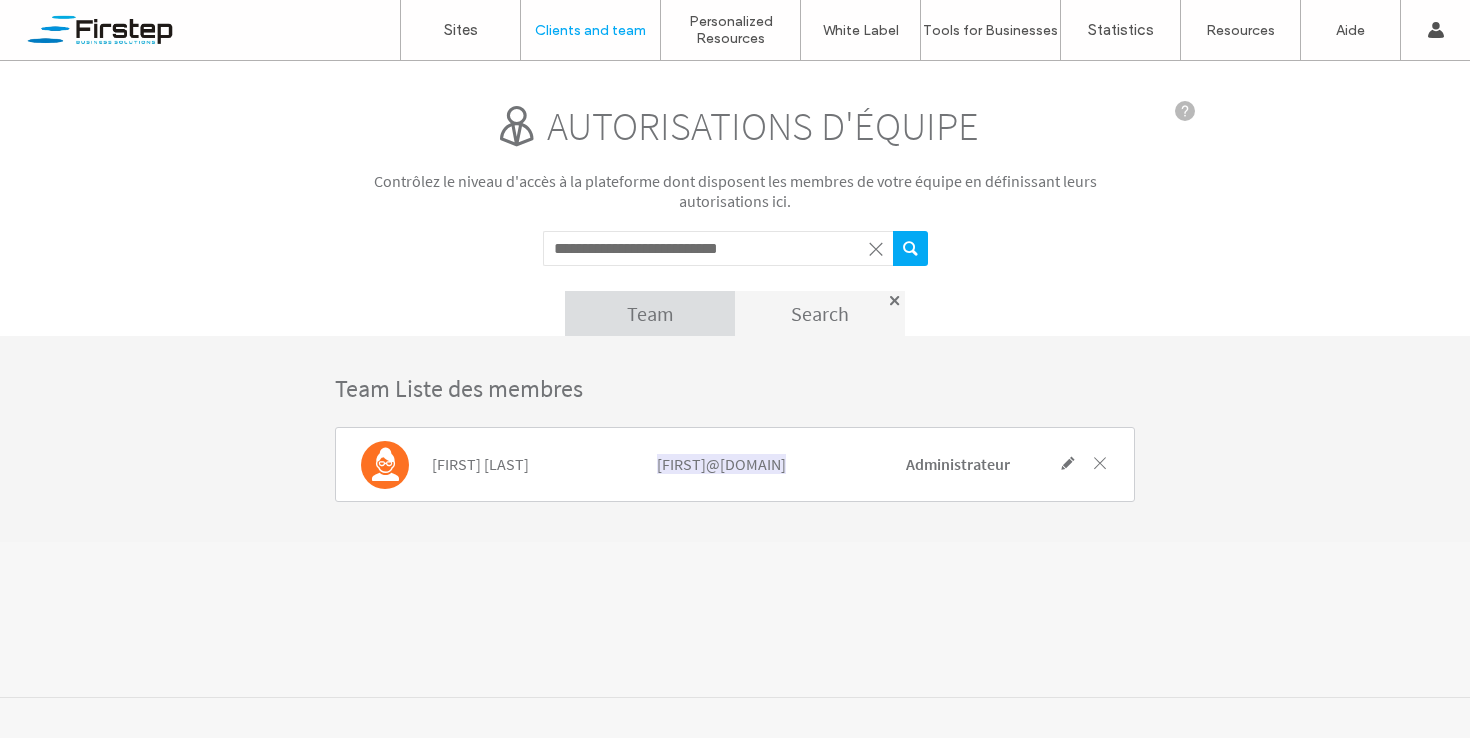 click on "Administrateur" at bounding box center (958, 464) 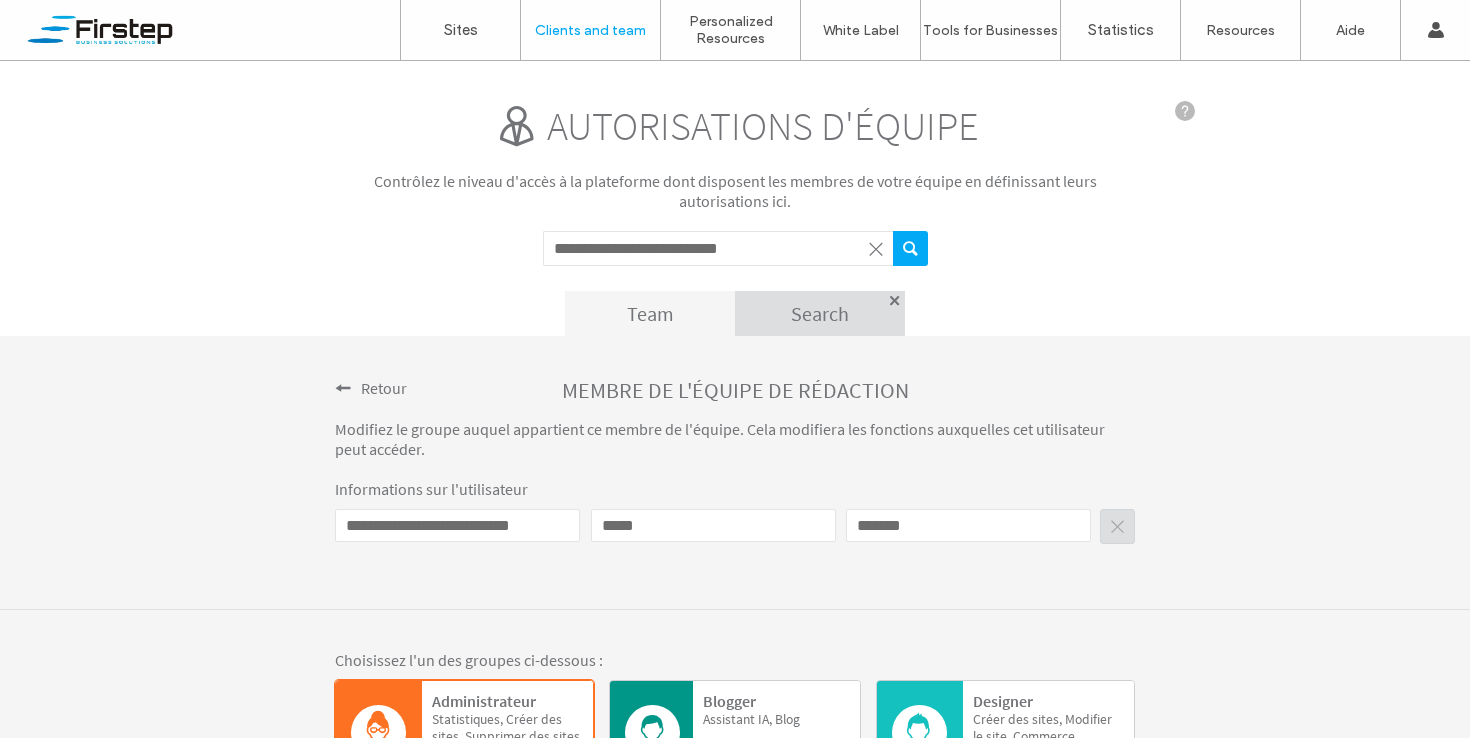 scroll, scrollTop: 328, scrollLeft: 0, axis: vertical 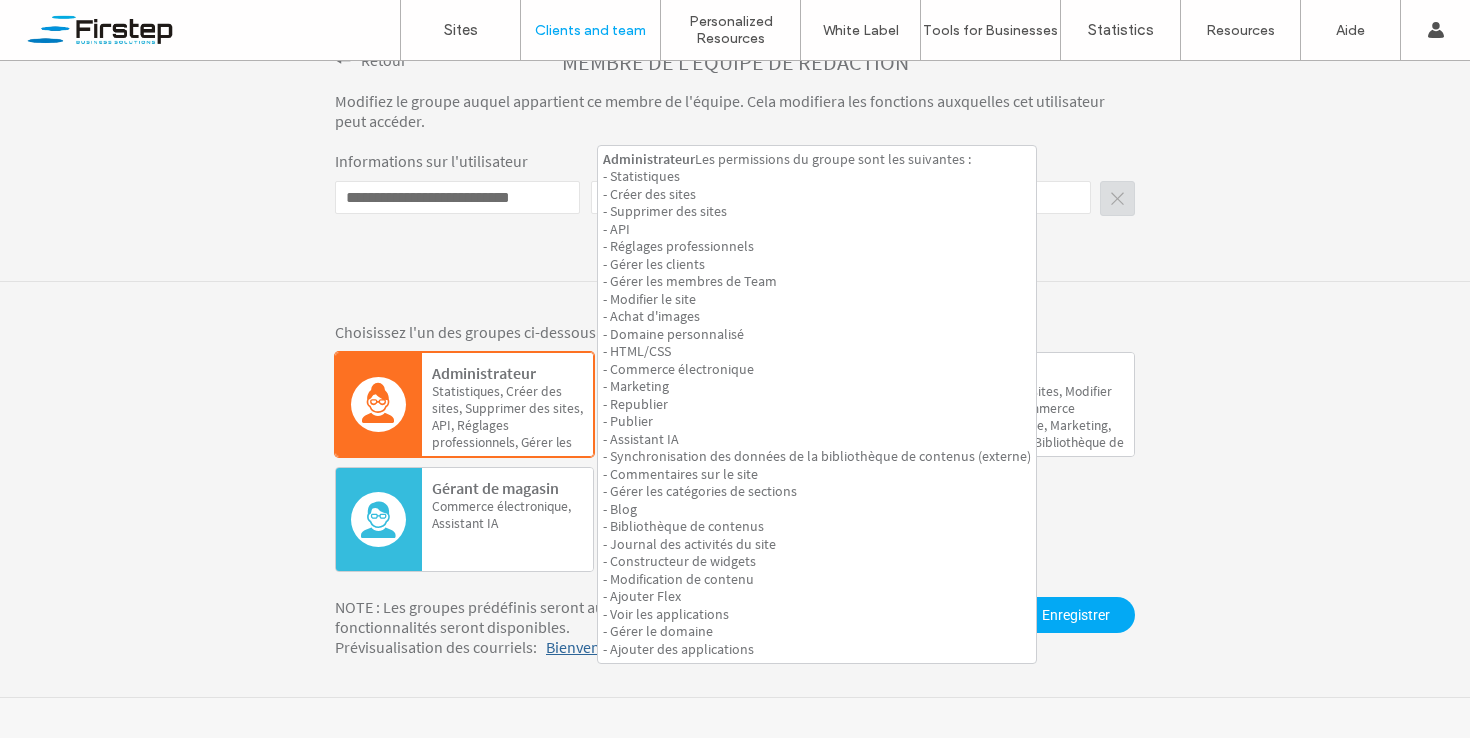 click on "Statistiques," 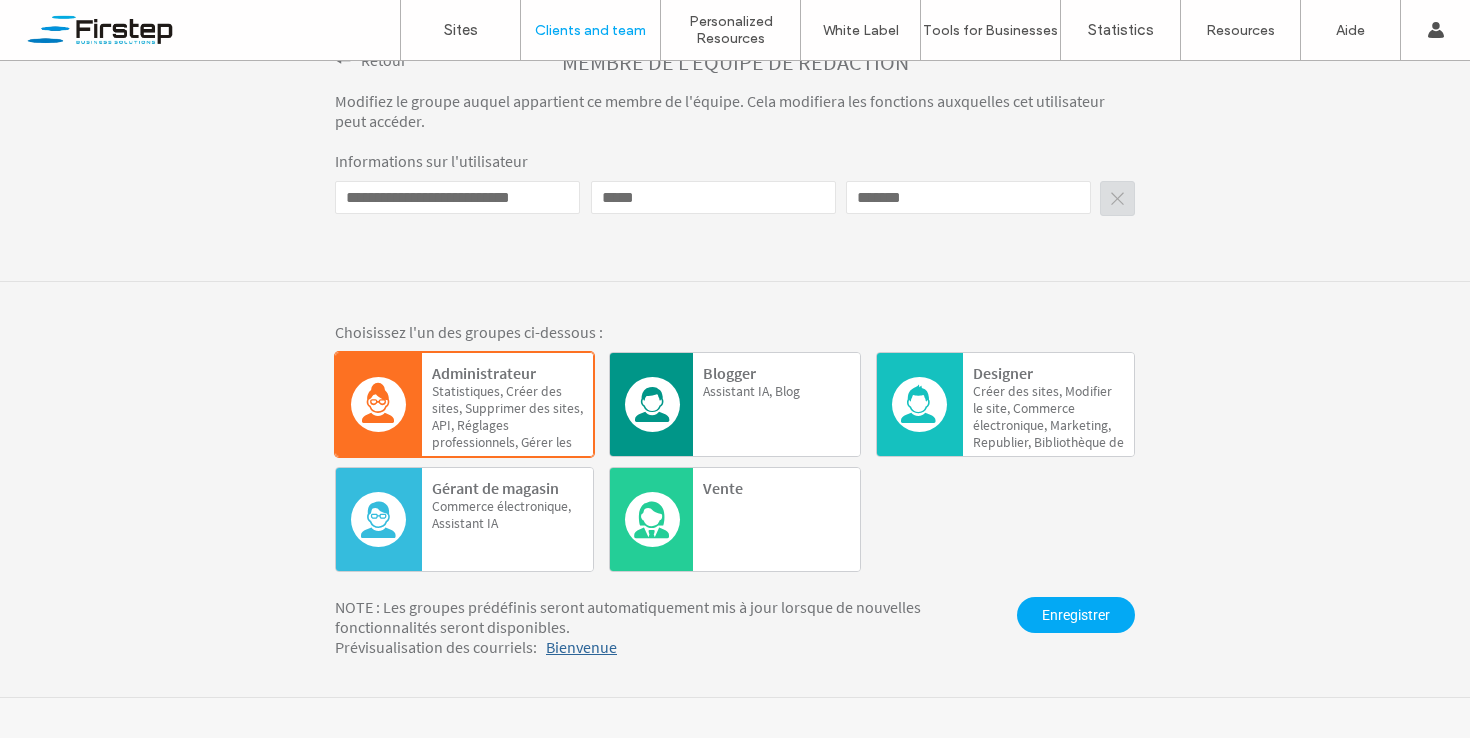 click on "Réglages" 